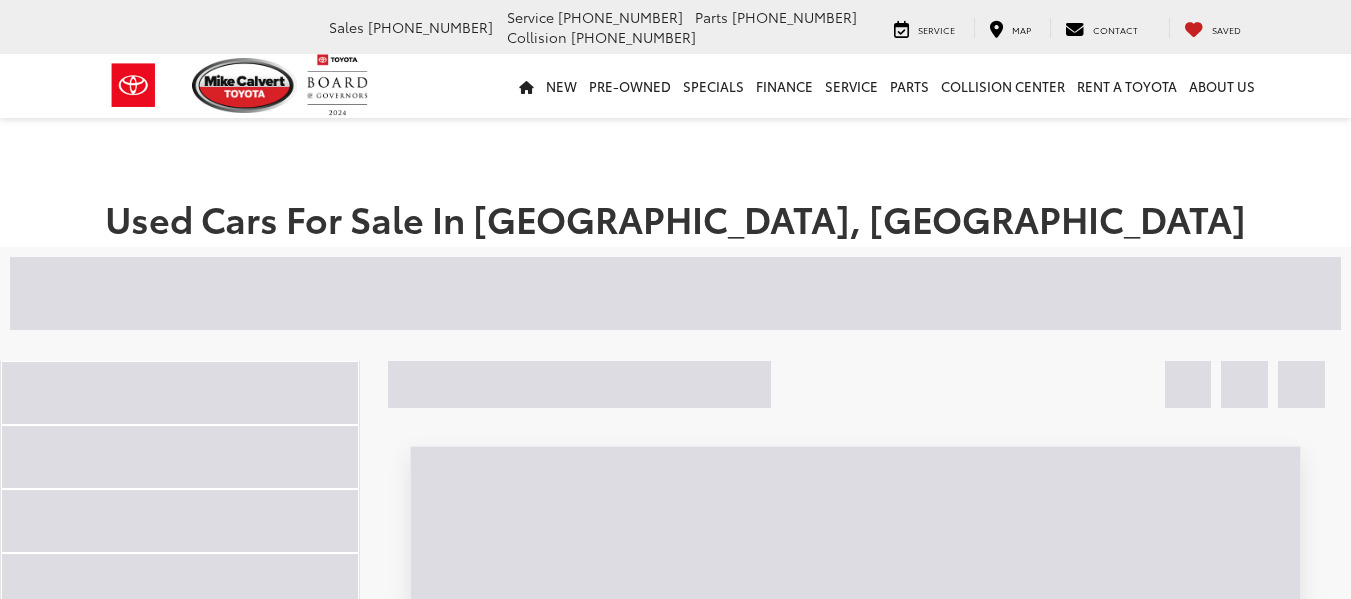 scroll, scrollTop: 0, scrollLeft: 0, axis: both 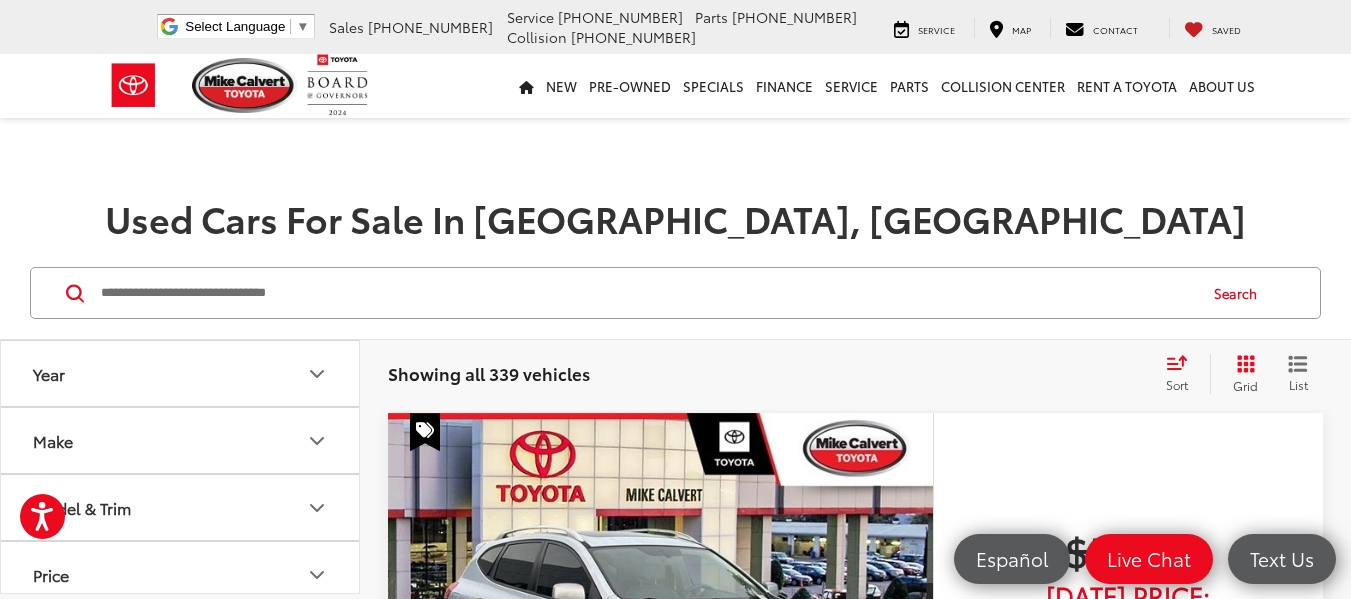 click at bounding box center (647, 293) 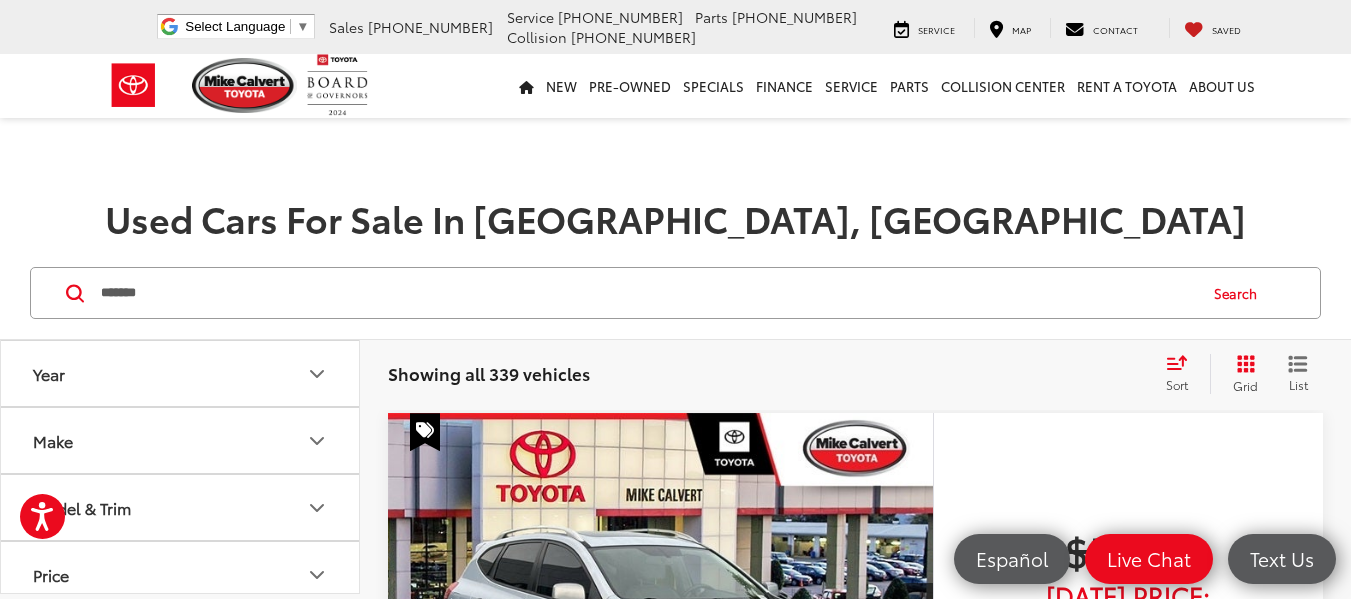 type on "*******" 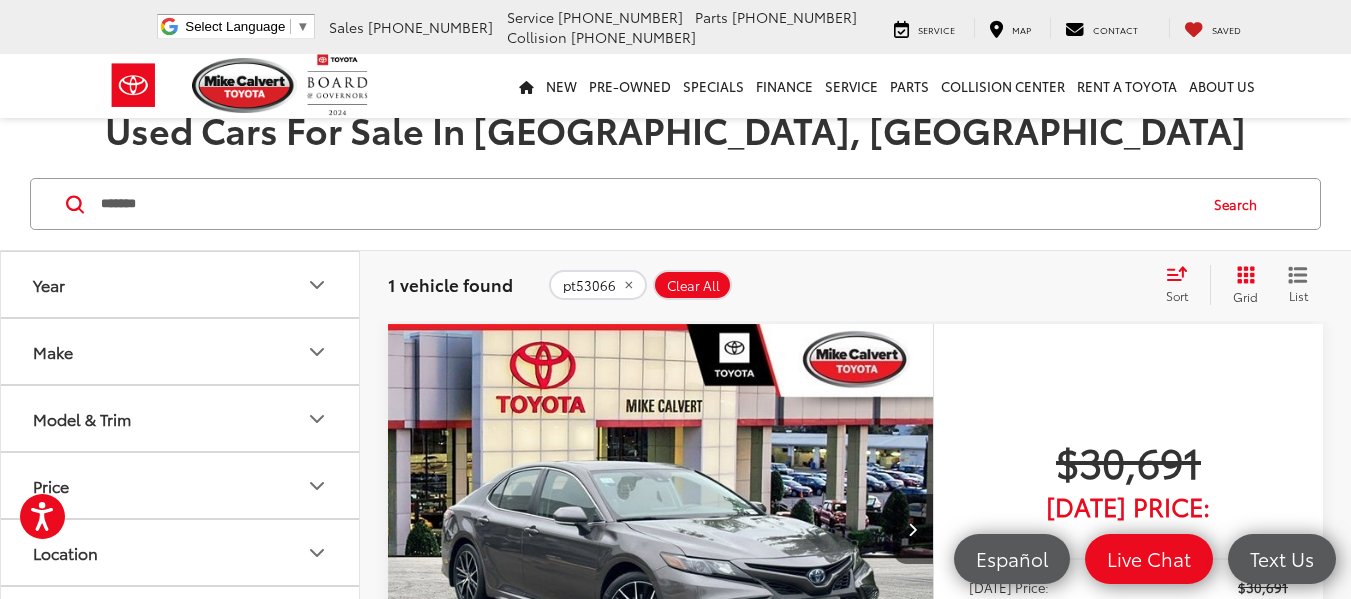 scroll, scrollTop: 0, scrollLeft: 0, axis: both 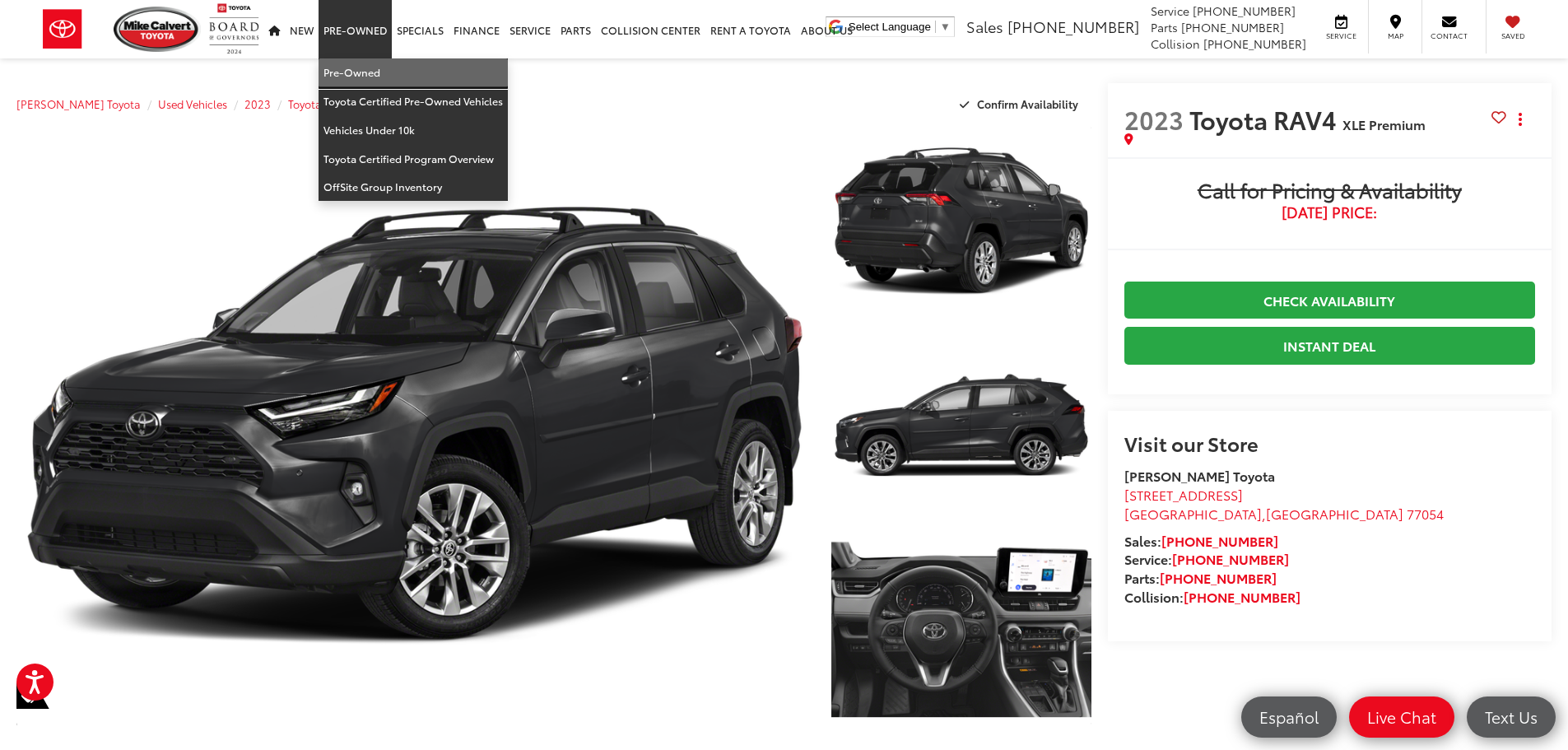 click on "Pre-Owned" at bounding box center [413, 72] 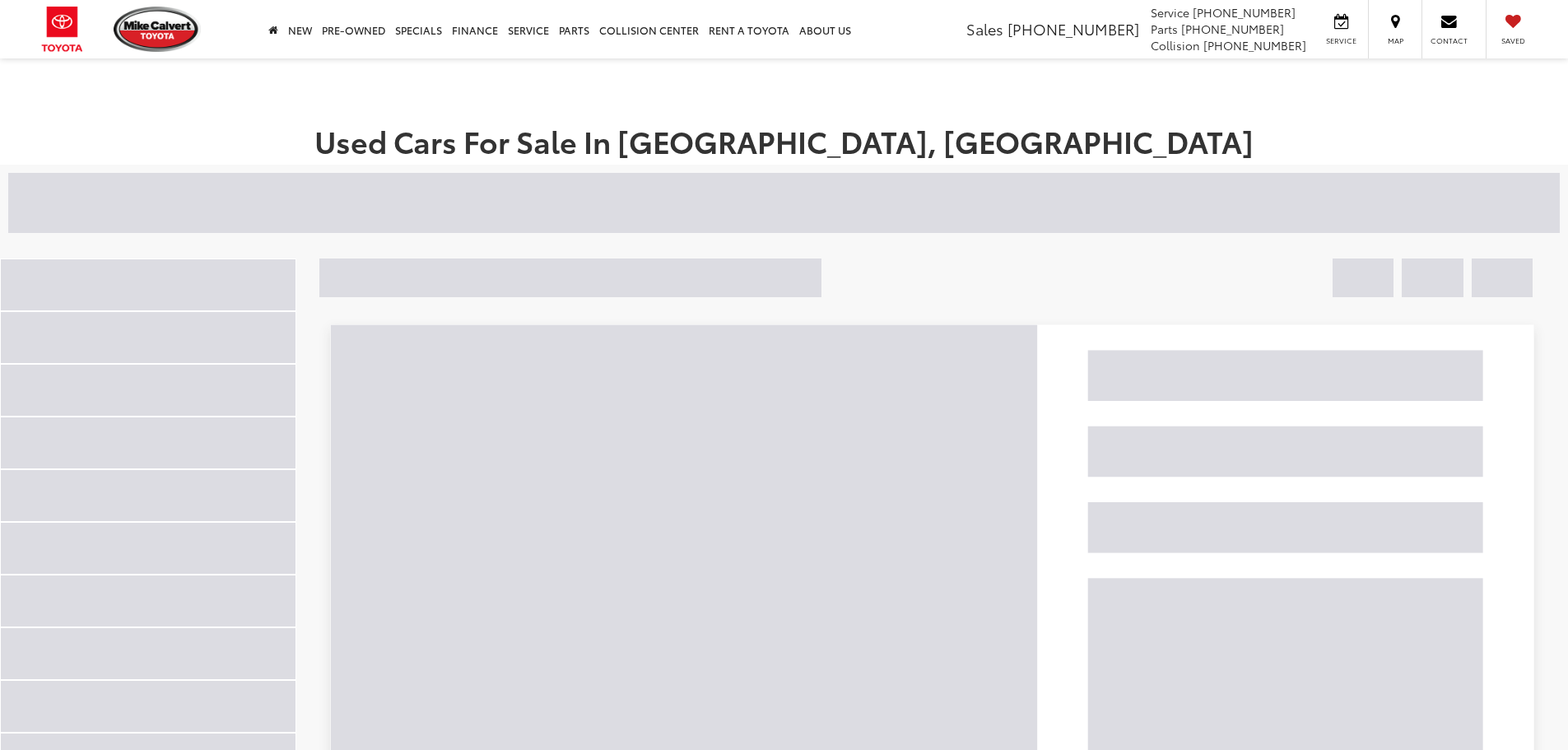 scroll, scrollTop: 0, scrollLeft: 0, axis: both 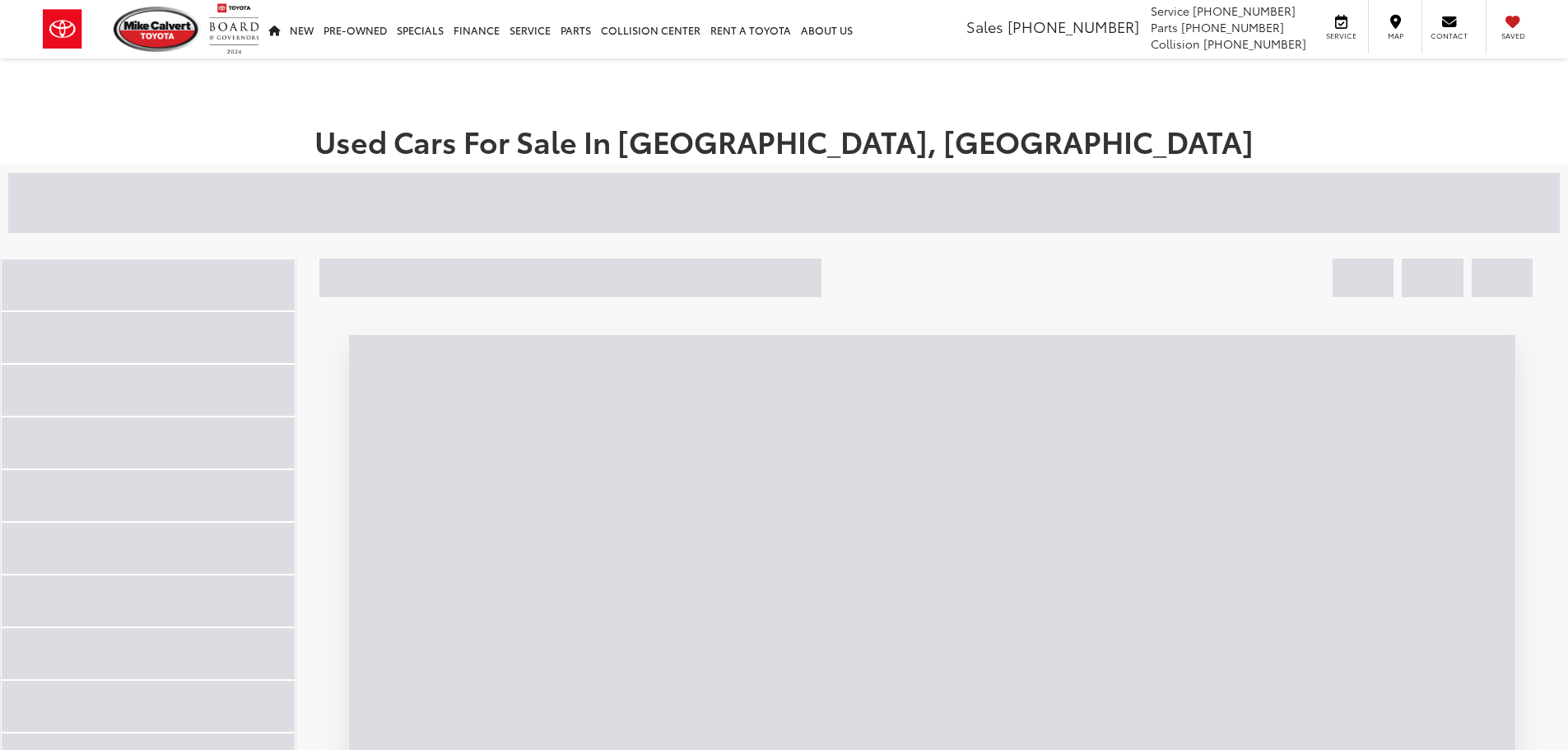 click at bounding box center [551, 203] 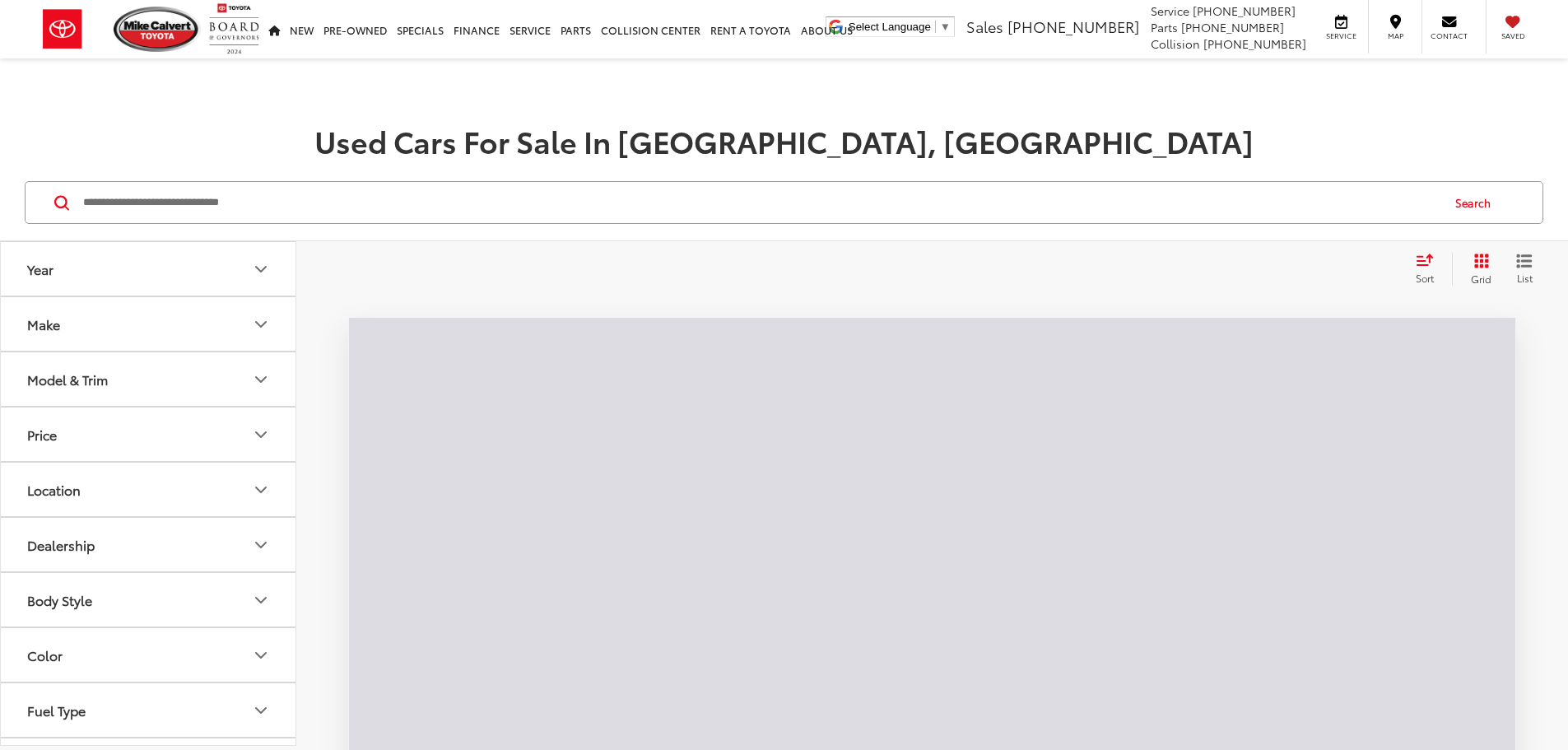 scroll, scrollTop: 0, scrollLeft: 0, axis: both 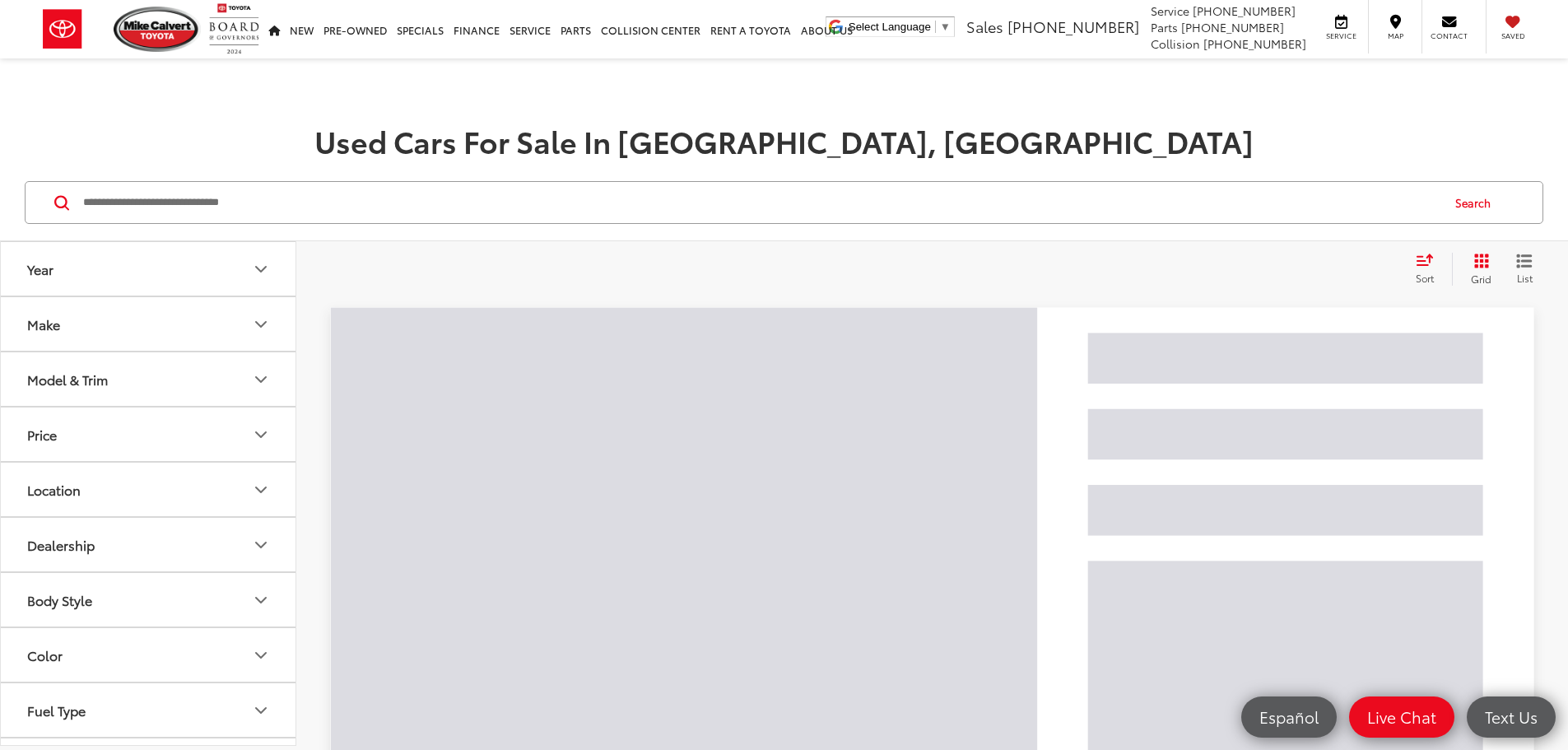click at bounding box center [761, 203] 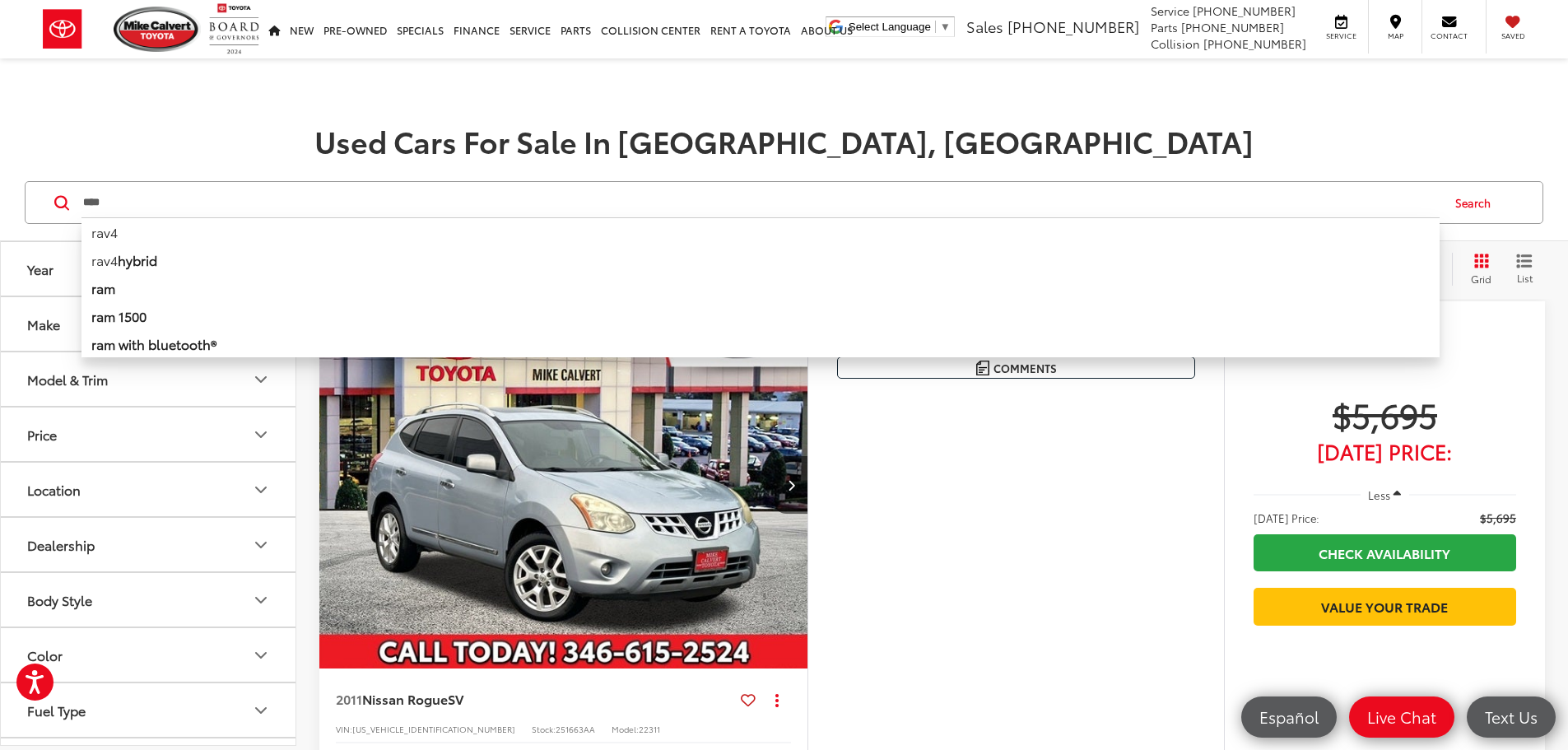 type on "****" 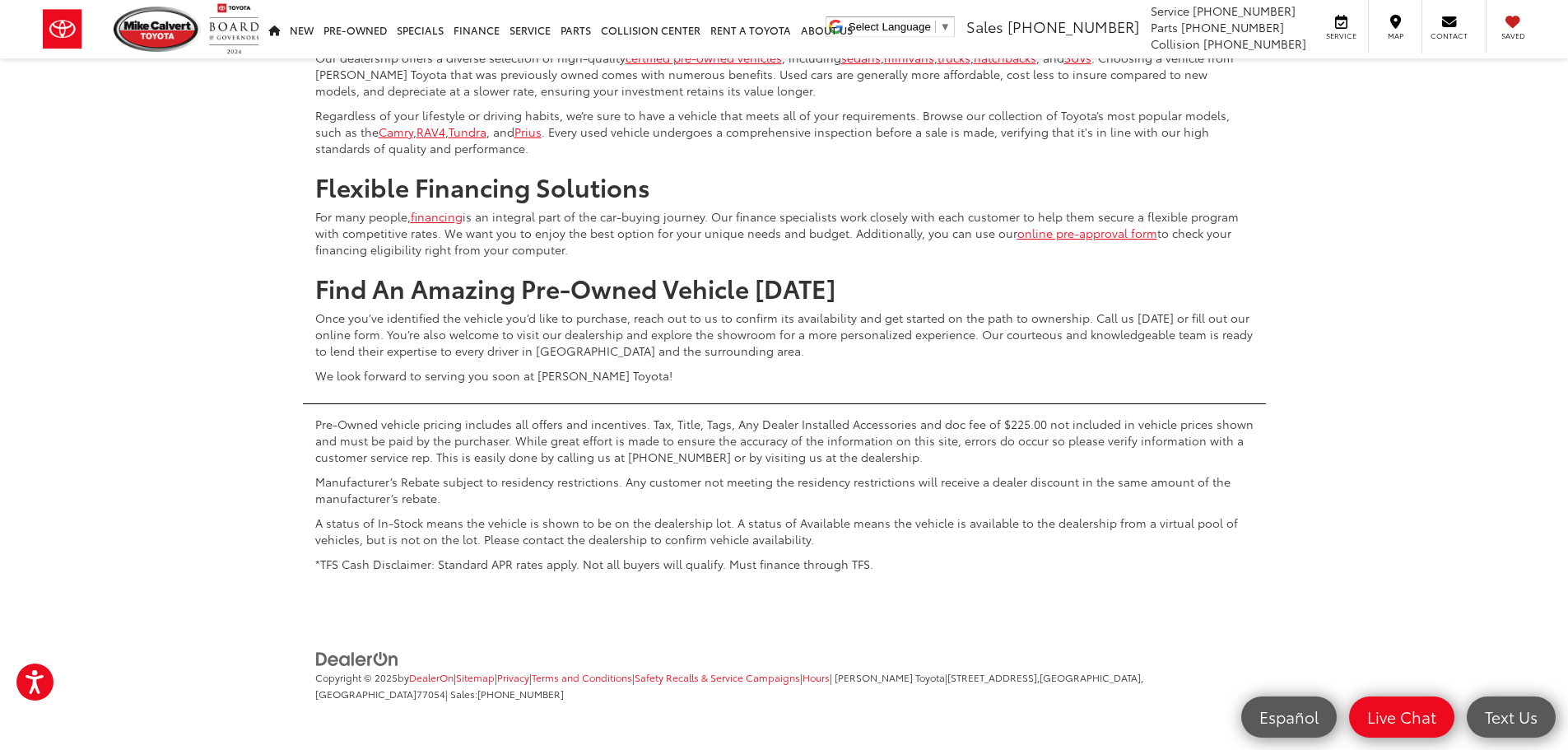 scroll, scrollTop: 8233, scrollLeft: 0, axis: vertical 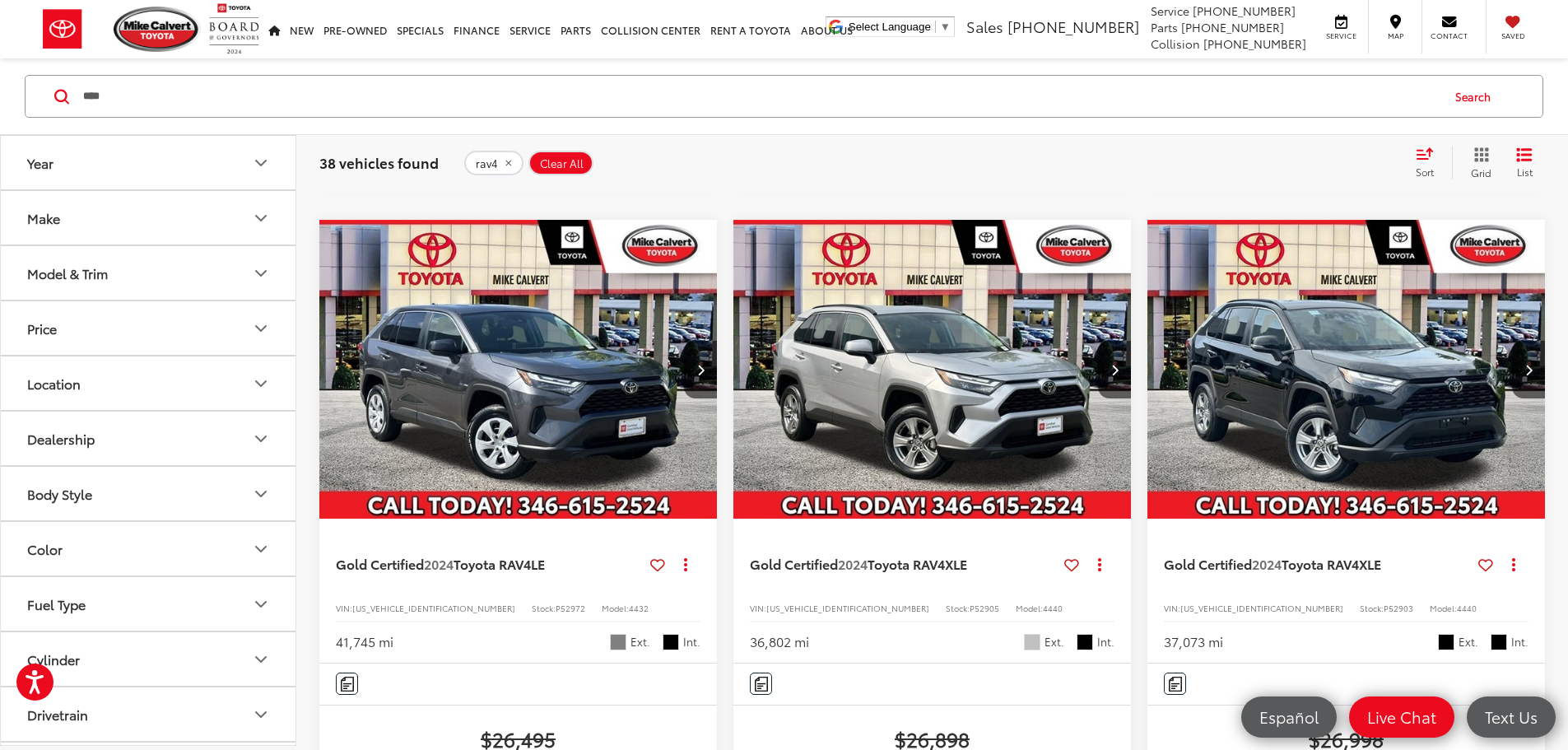 click on "Show: 12" at bounding box center (1500, 1181) 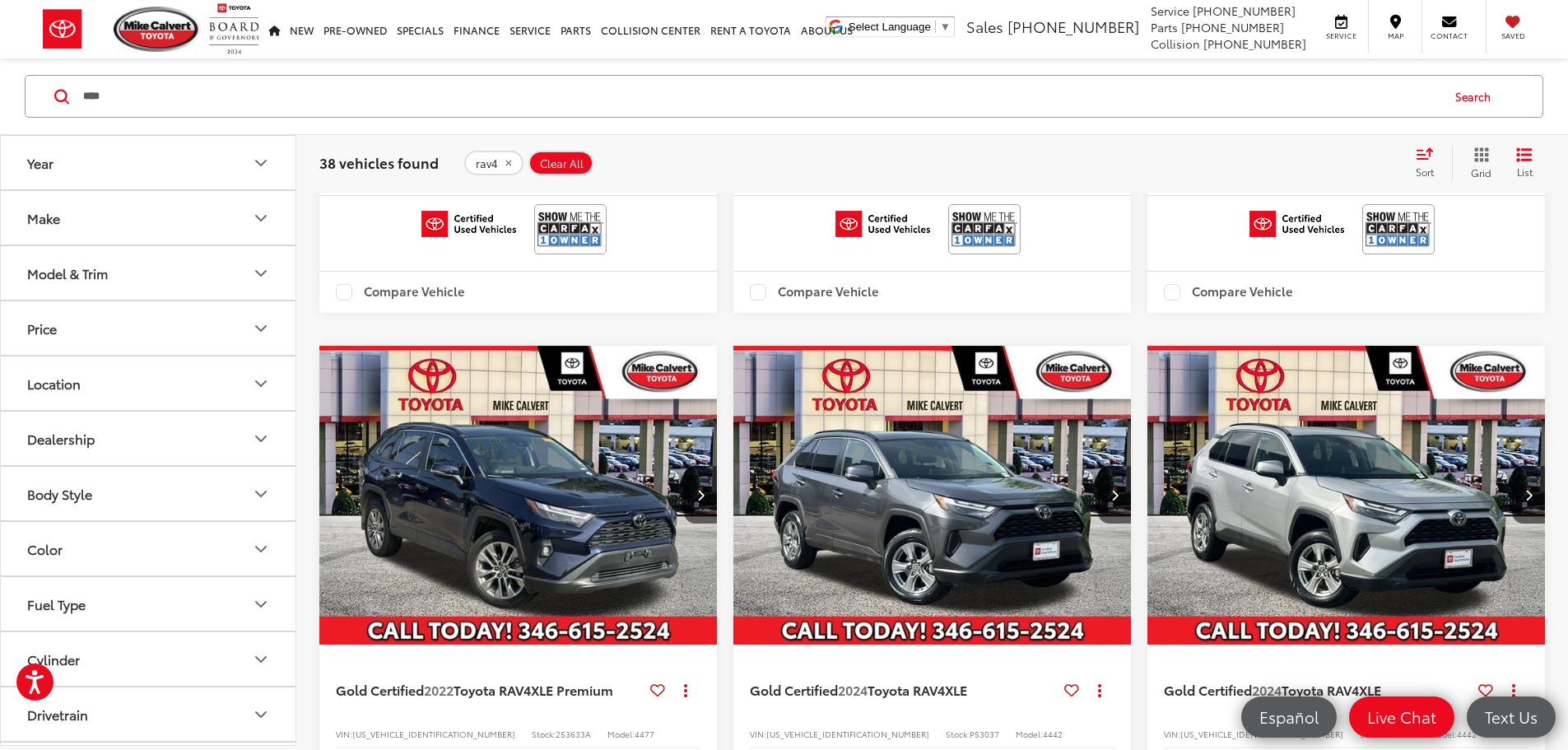 scroll, scrollTop: 7245, scrollLeft: 0, axis: vertical 